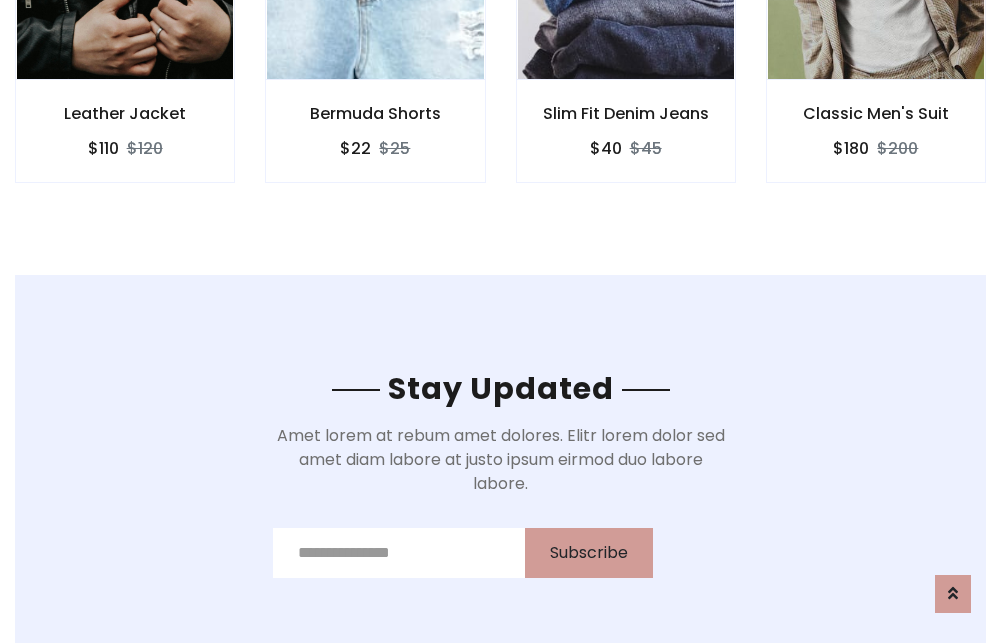 scroll, scrollTop: 3012, scrollLeft: 0, axis: vertical 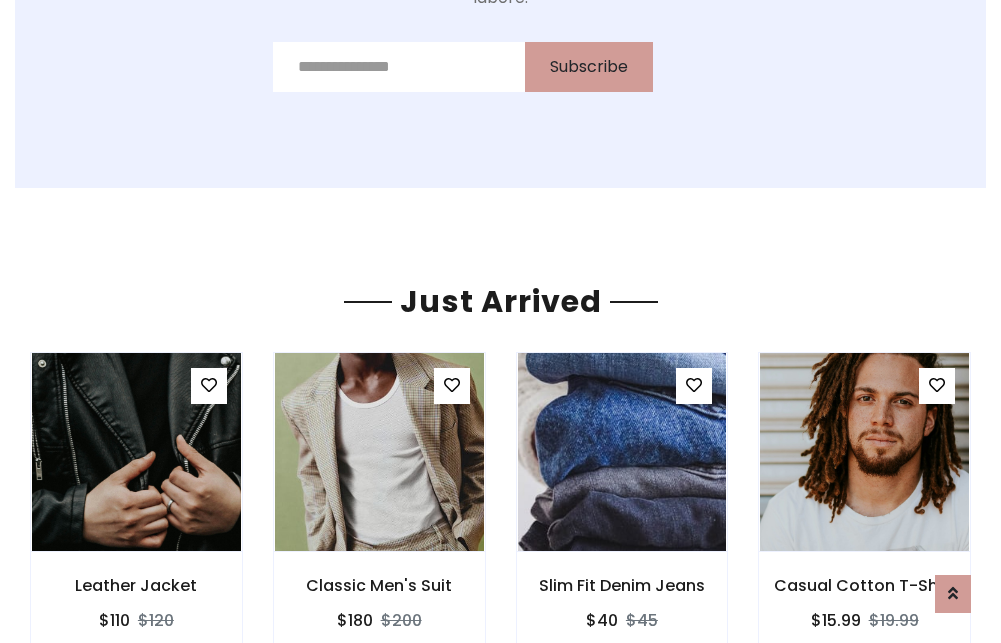 click on "Slim Fit Denim Jeans
$40
$45" at bounding box center [626, -441] 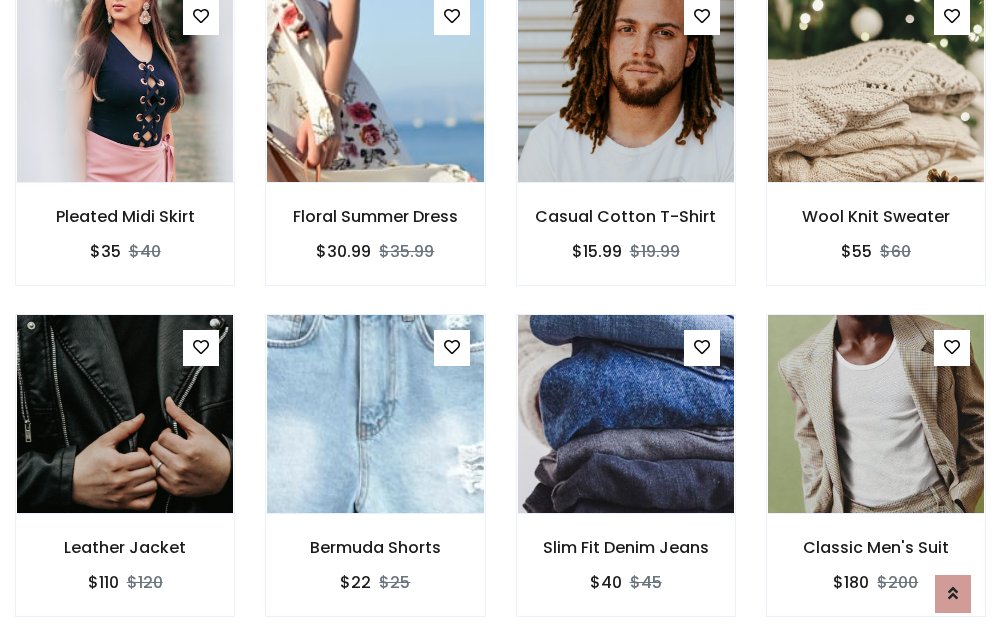 click on "Slim Fit Denim Jeans
$40
$45" at bounding box center (626, 479) 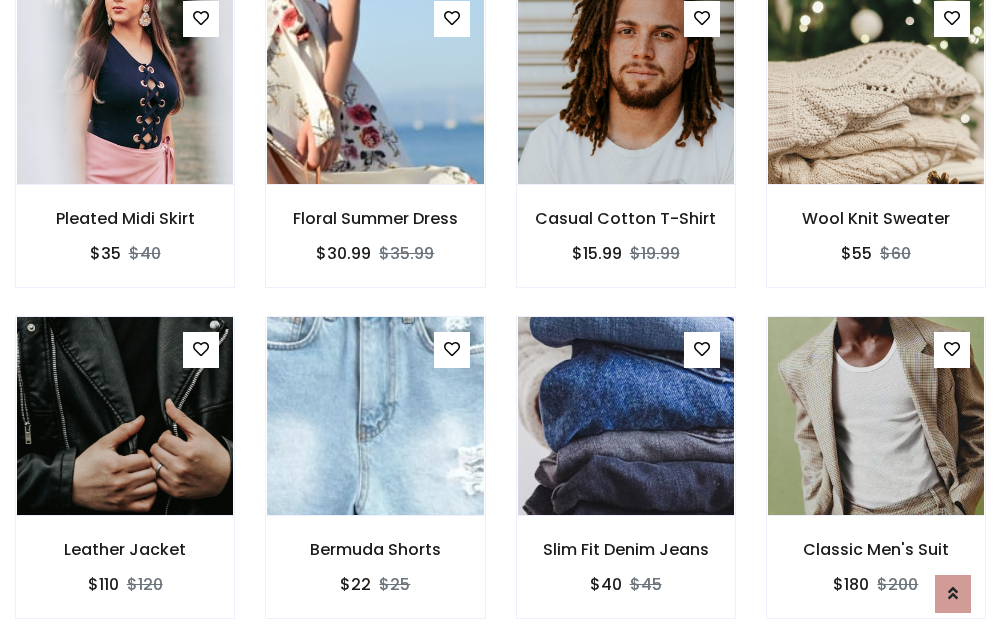 click on "Slim Fit Denim Jeans
$40
$45" at bounding box center [626, 481] 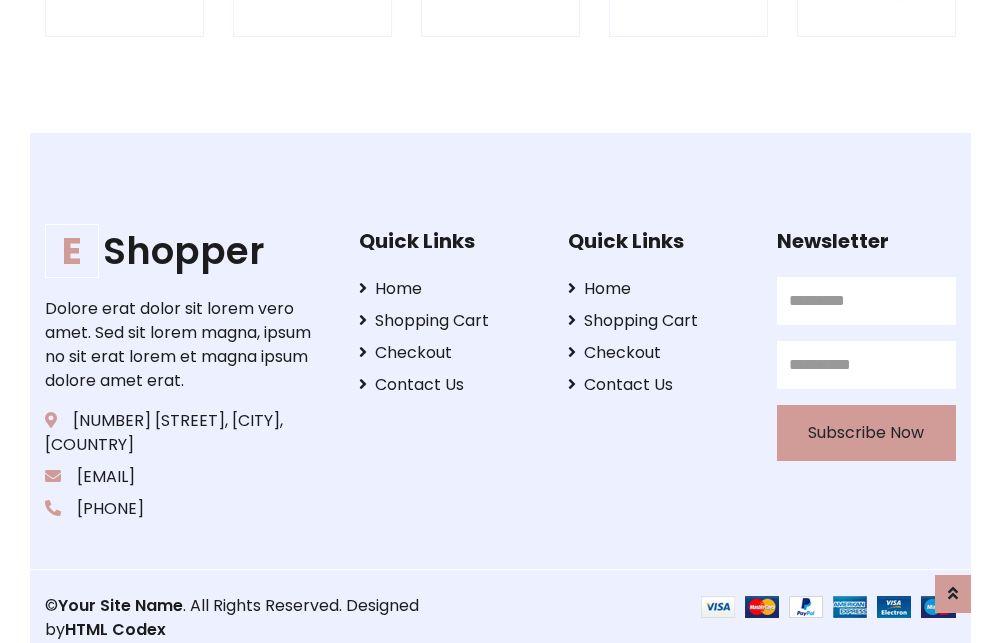 scroll, scrollTop: 3807, scrollLeft: 0, axis: vertical 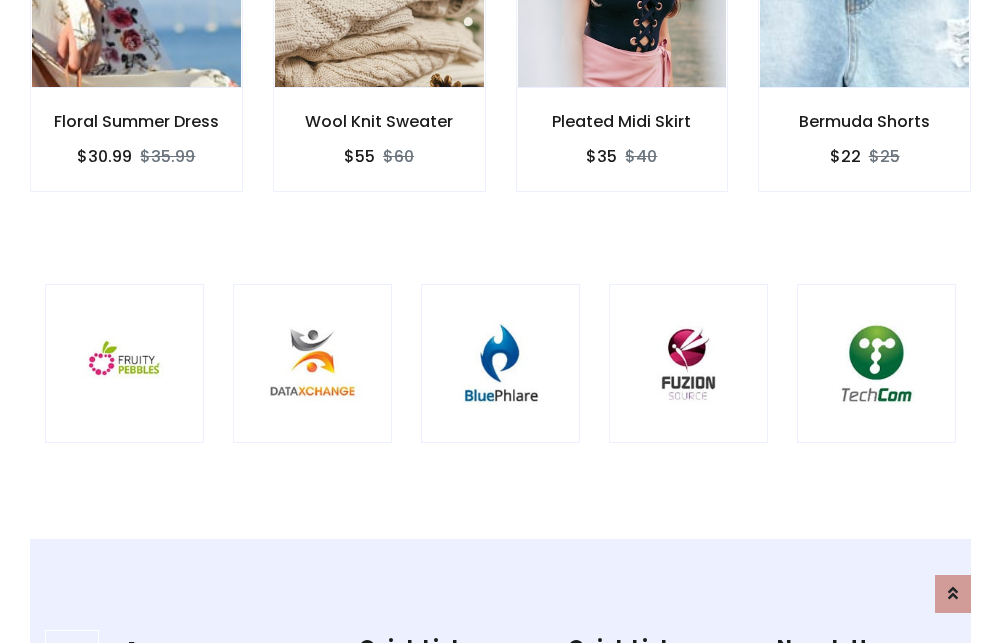 click at bounding box center [500, 363] 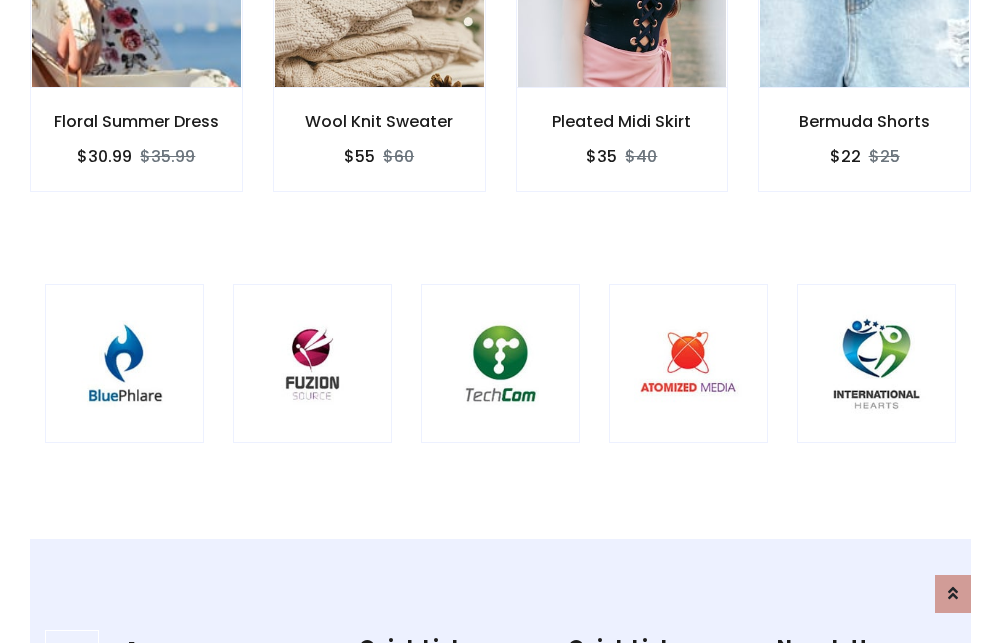 click at bounding box center (500, 363) 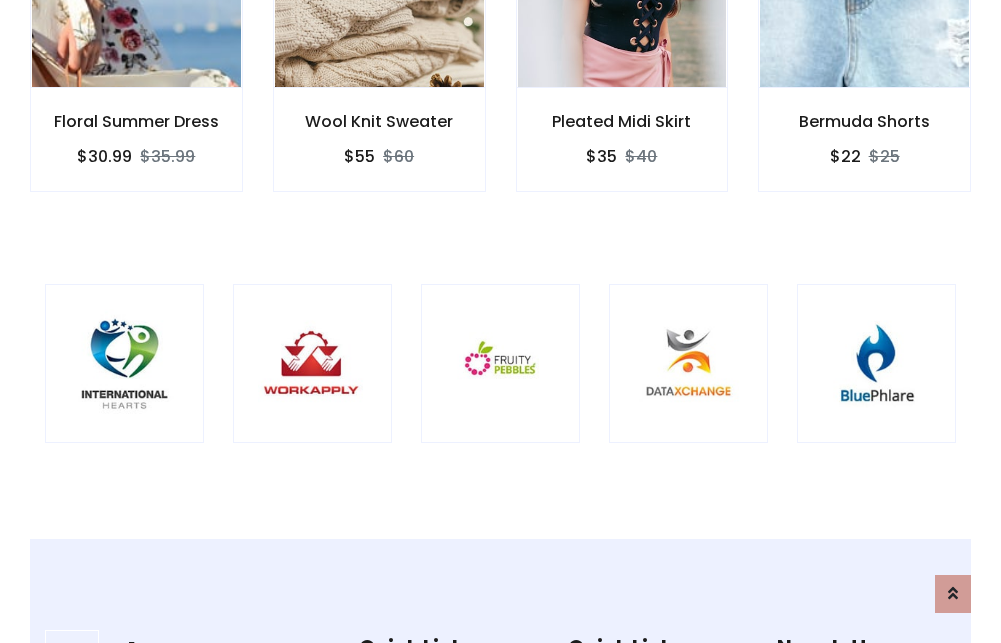 click at bounding box center (500, 363) 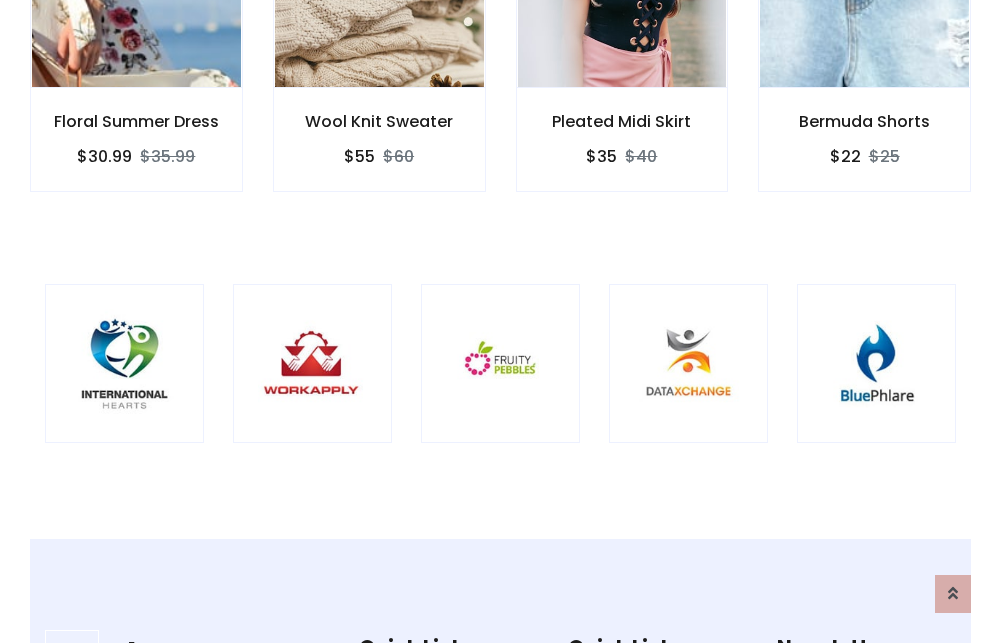 scroll, scrollTop: 0, scrollLeft: 0, axis: both 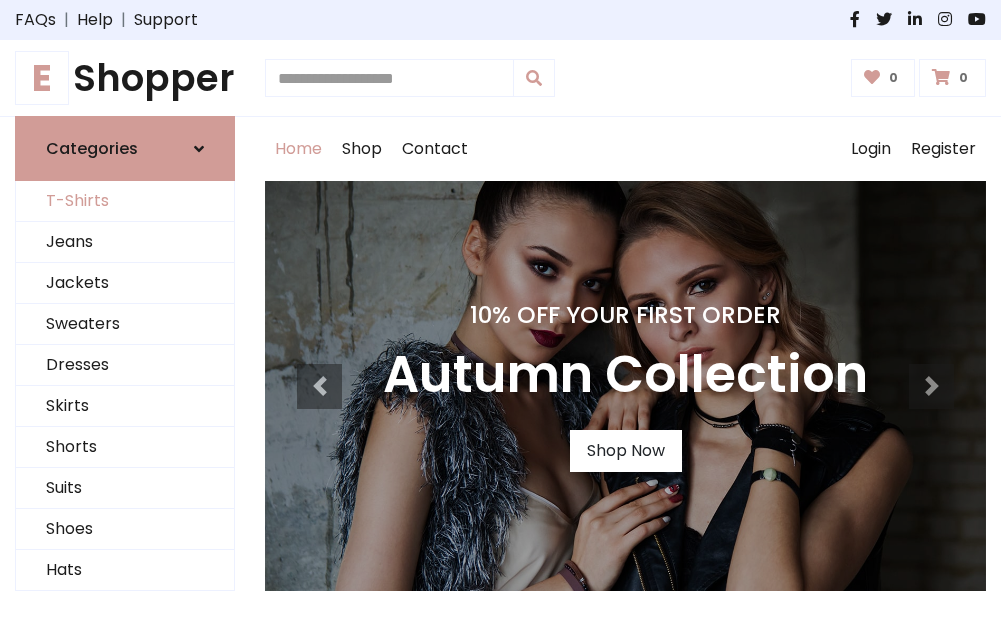 click on "T-Shirts" at bounding box center (125, 201) 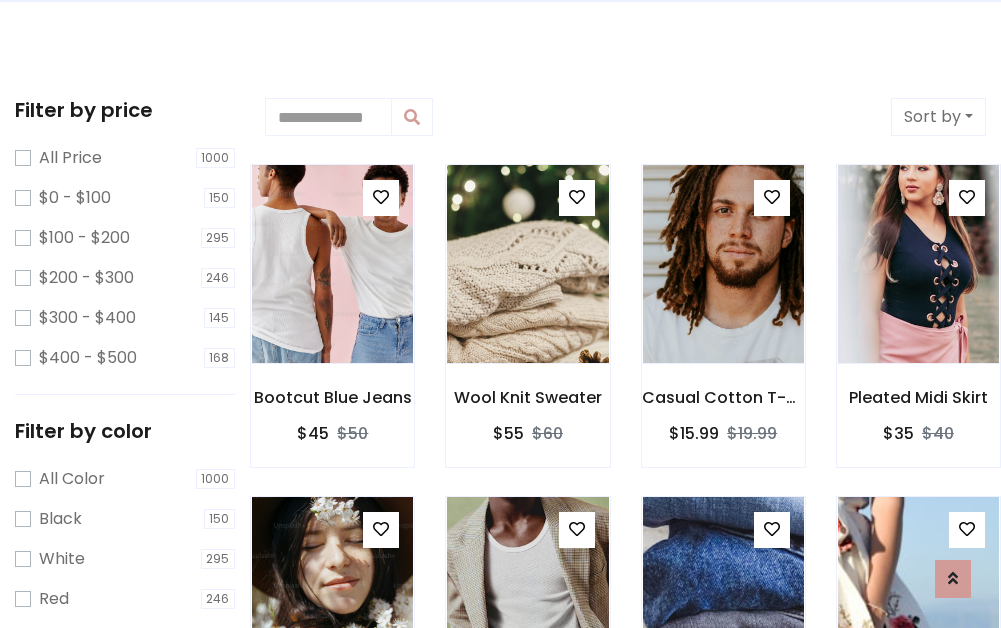 scroll, scrollTop: 0, scrollLeft: 0, axis: both 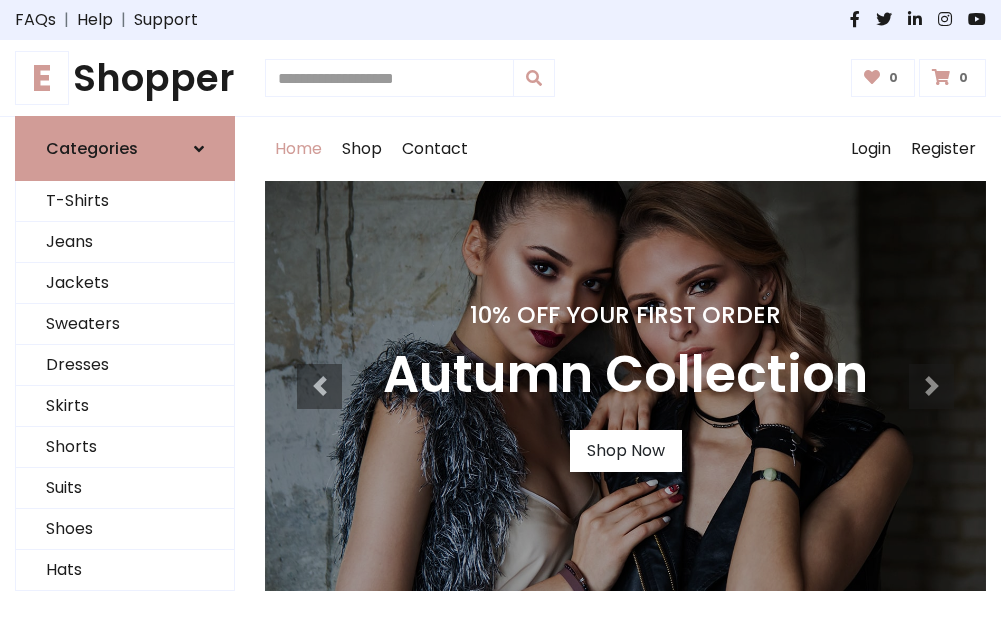 click on "E Shopper" at bounding box center [125, 78] 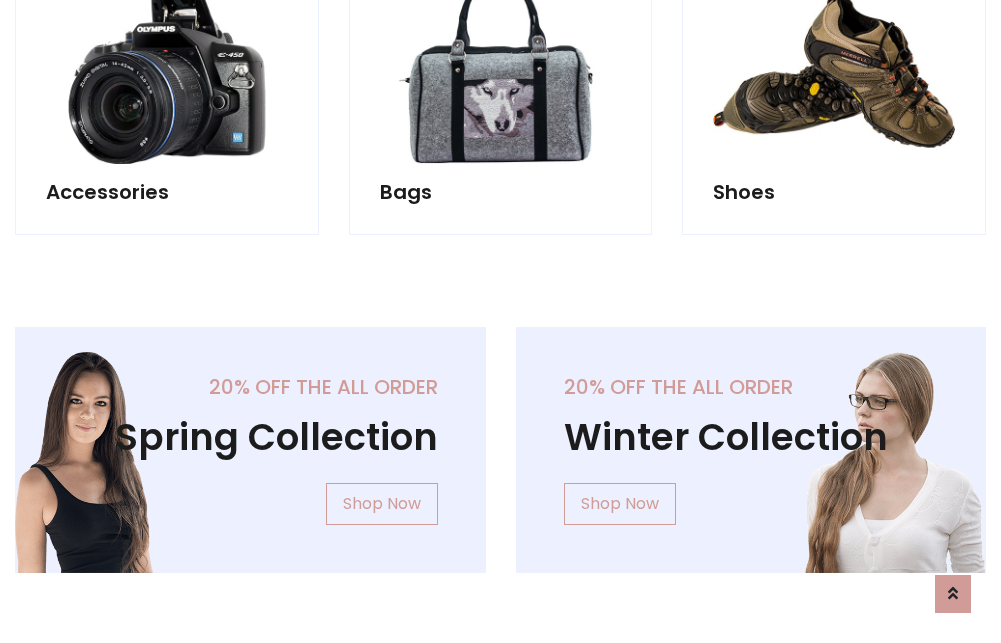 scroll, scrollTop: 1943, scrollLeft: 0, axis: vertical 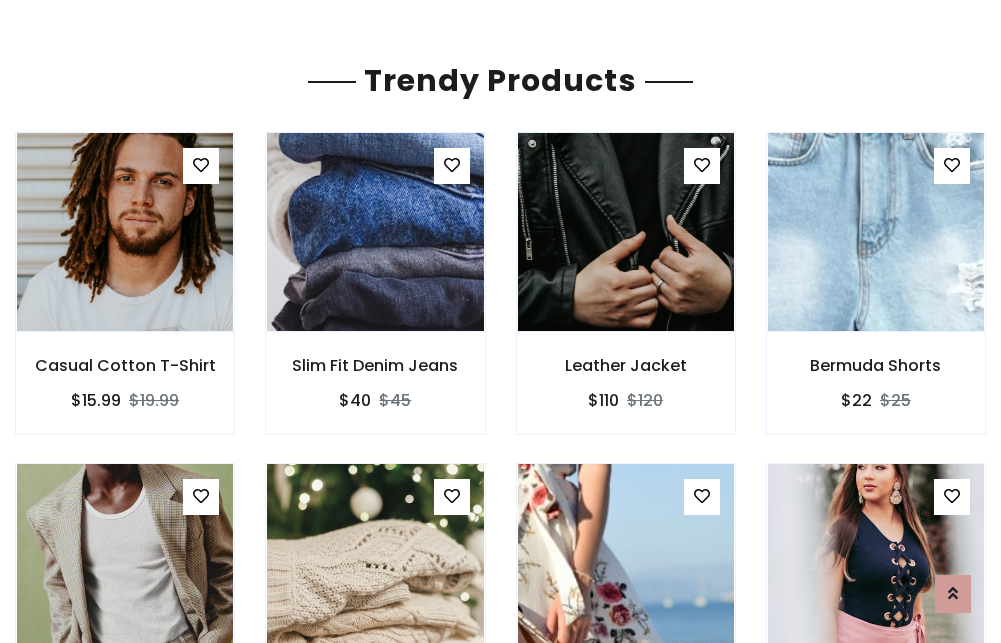 click on "Shop" at bounding box center [362, -1794] 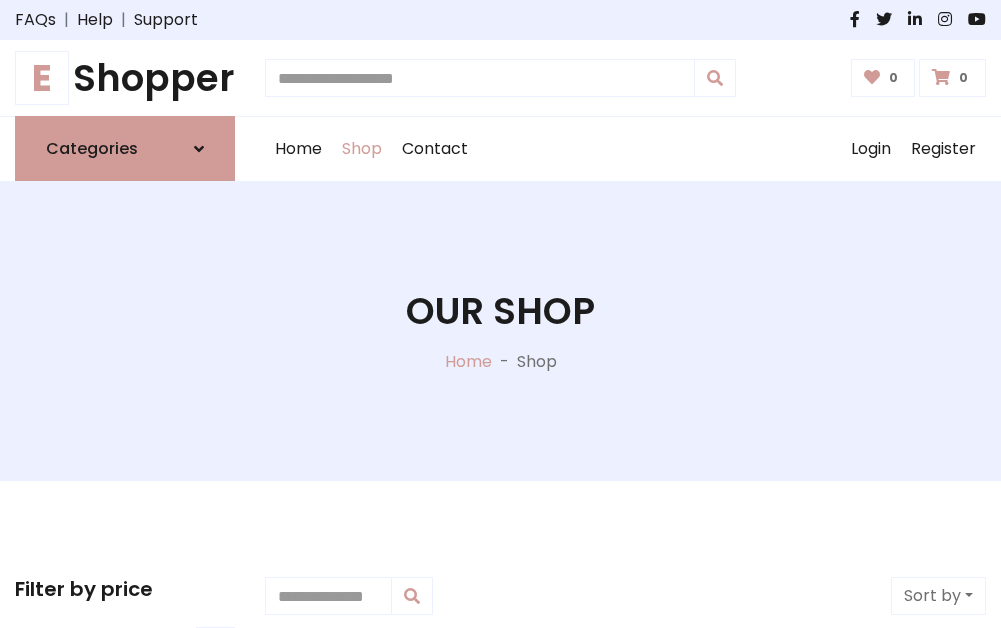 scroll, scrollTop: 0, scrollLeft: 0, axis: both 